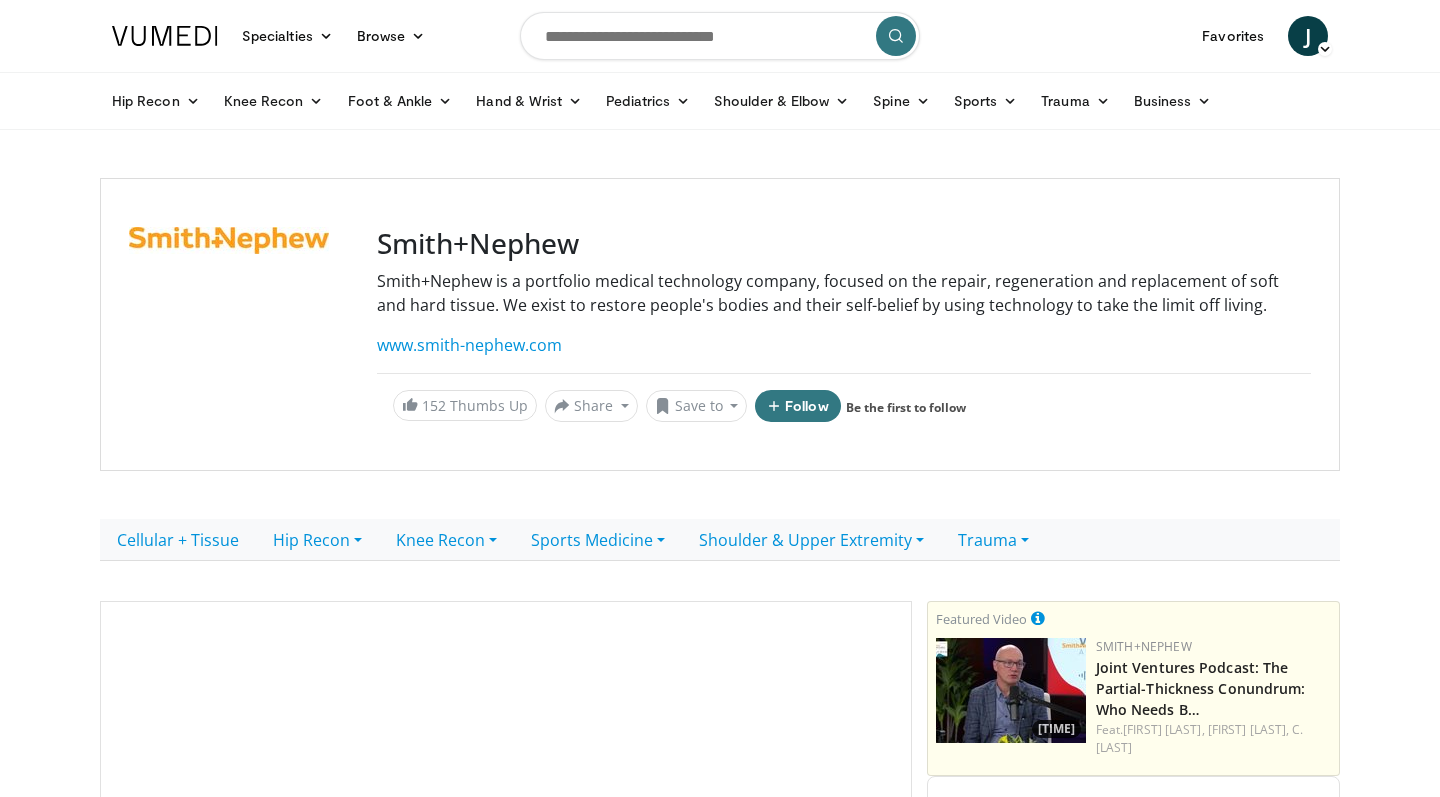 scroll, scrollTop: 0, scrollLeft: 0, axis: both 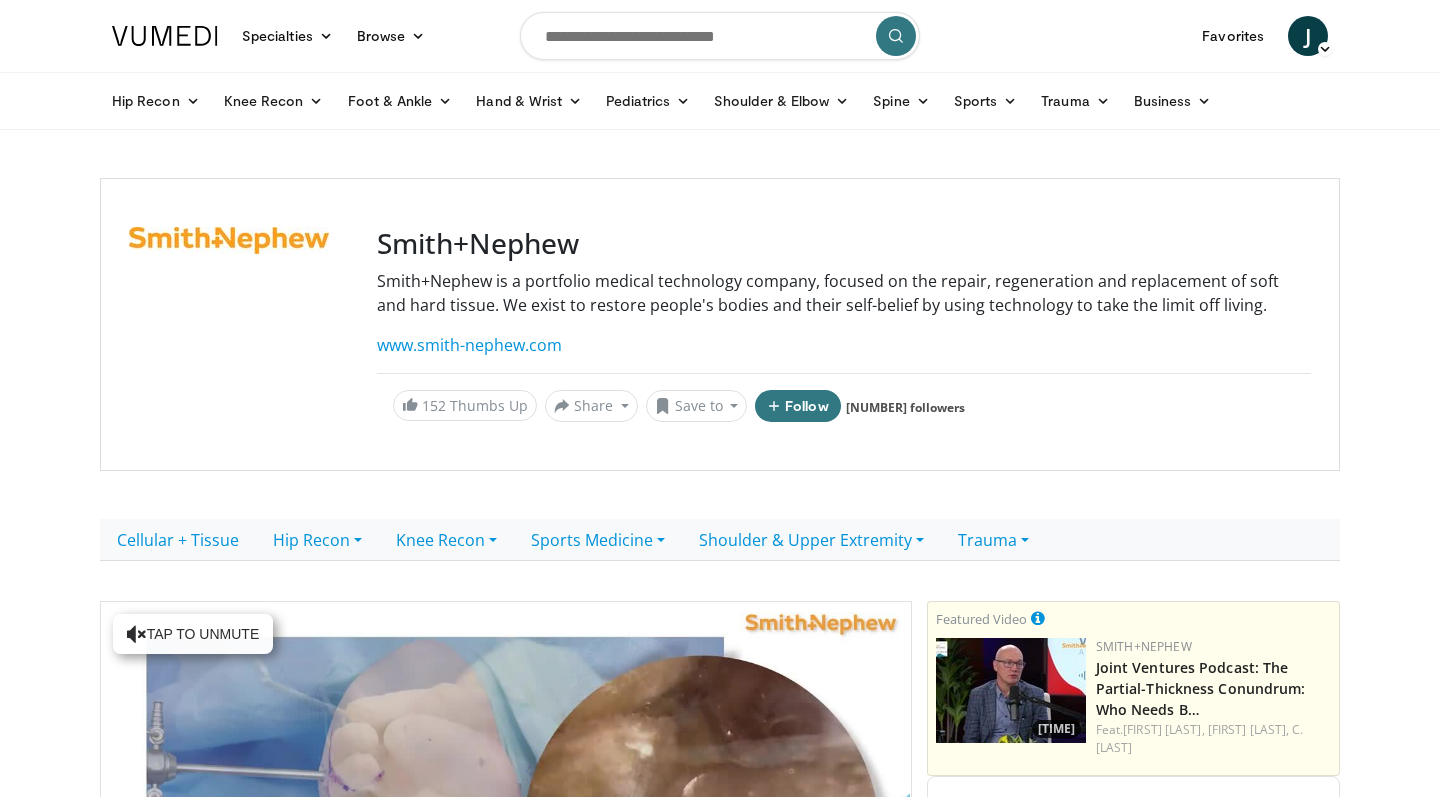 click at bounding box center [720, 36] 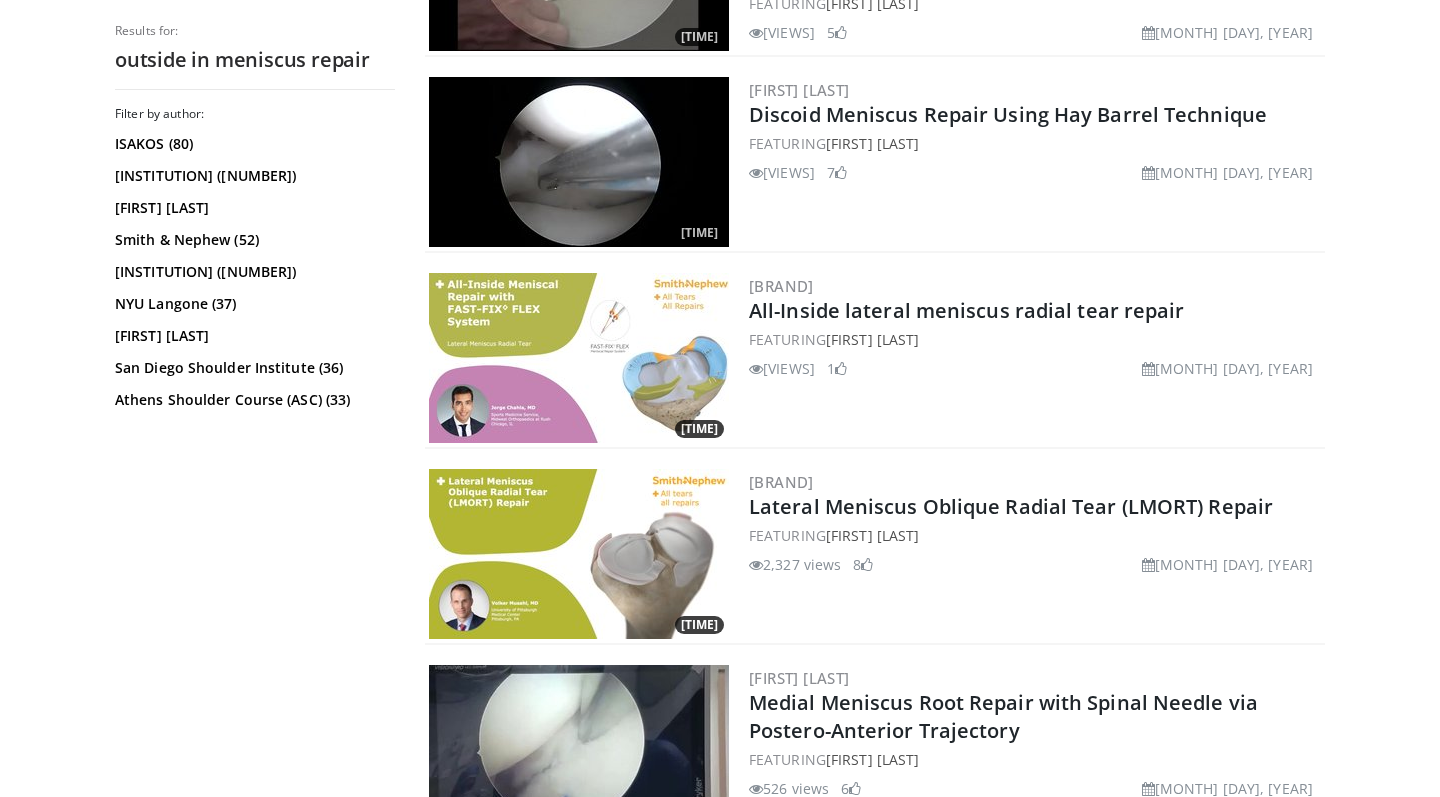 scroll, scrollTop: 786, scrollLeft: 0, axis: vertical 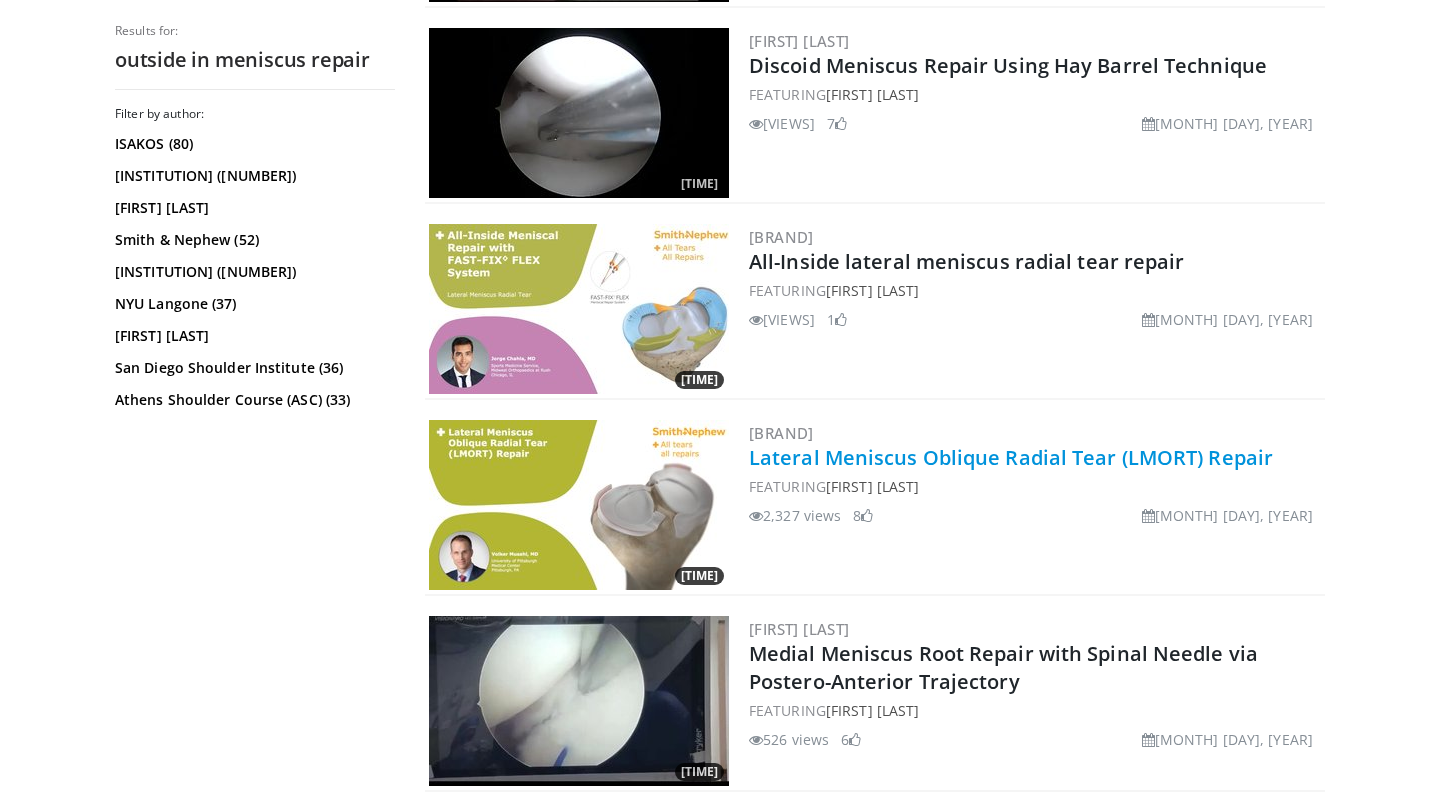 click on "Lateral Meniscus Oblique Radial Tear (LMORT) Repair" at bounding box center (1011, 457) 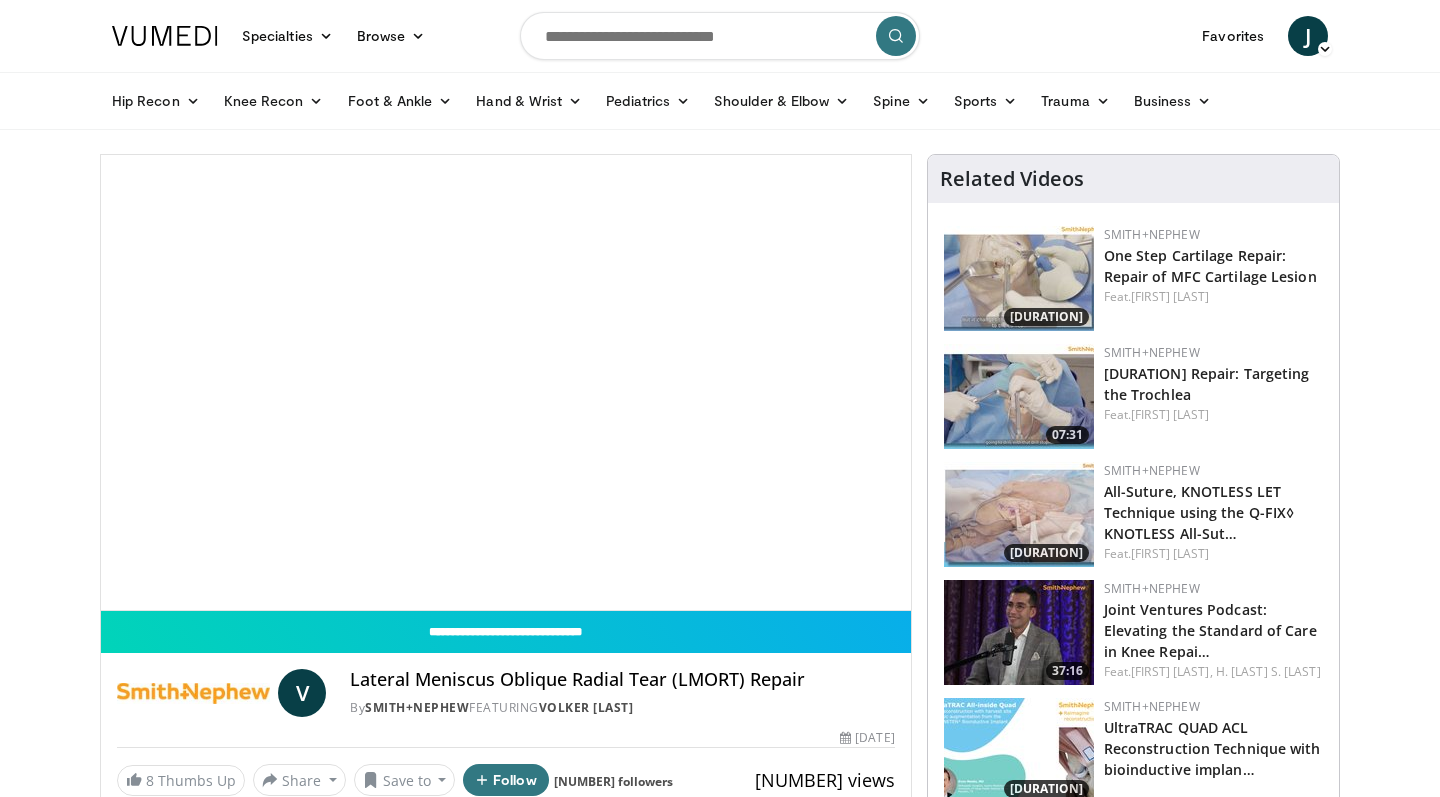 scroll, scrollTop: 0, scrollLeft: 0, axis: both 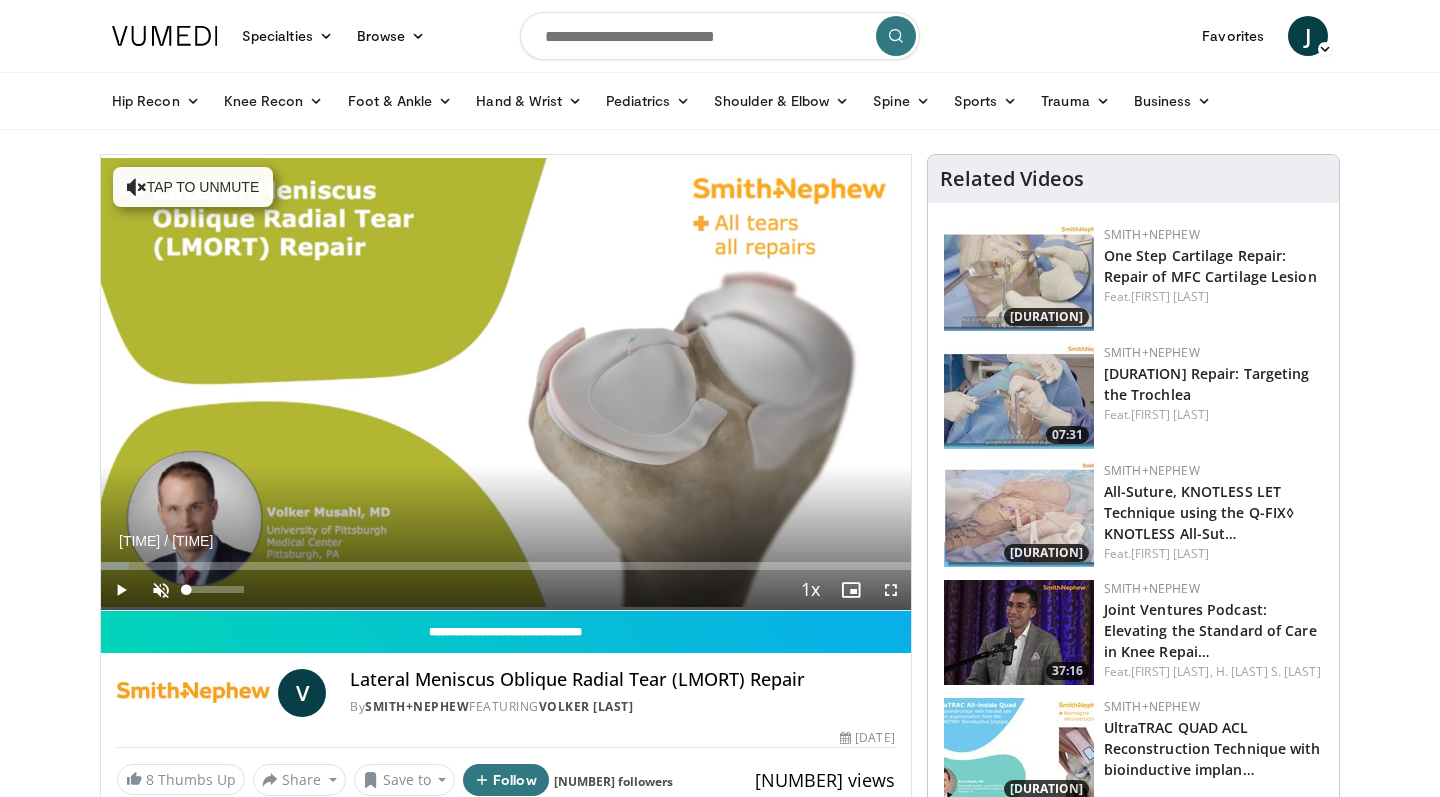 click at bounding box center (161, 590) 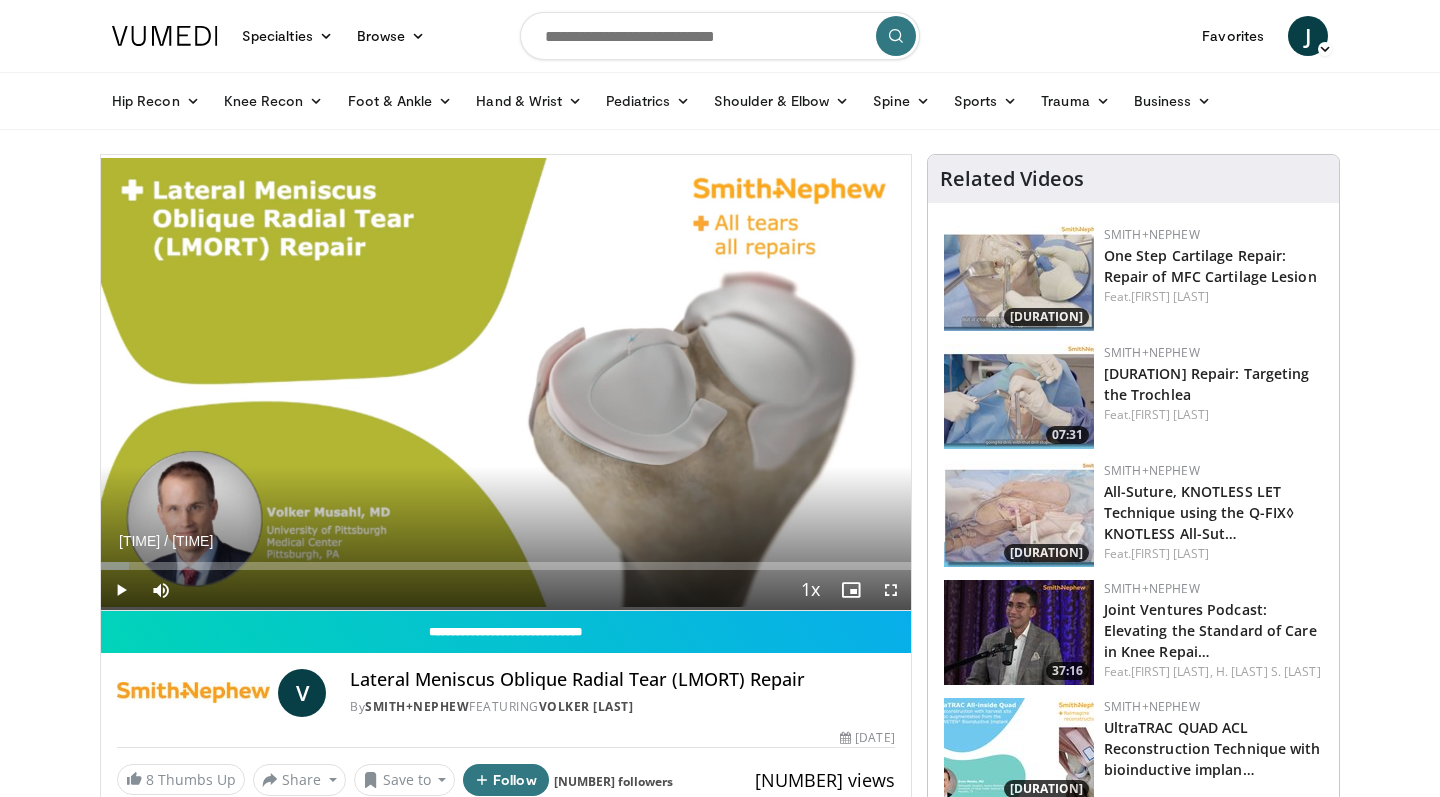 click at bounding box center [121, 590] 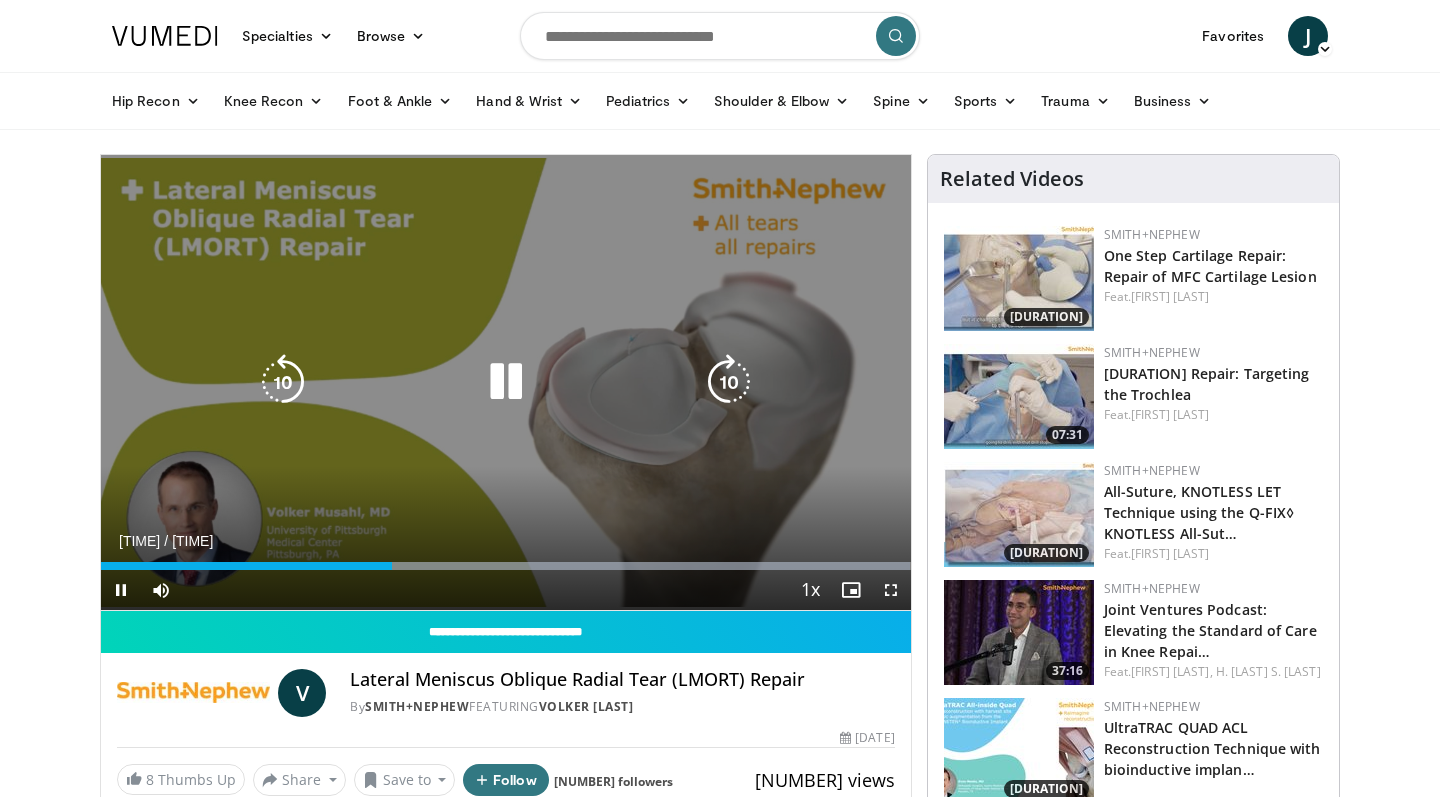 click at bounding box center (729, 382) 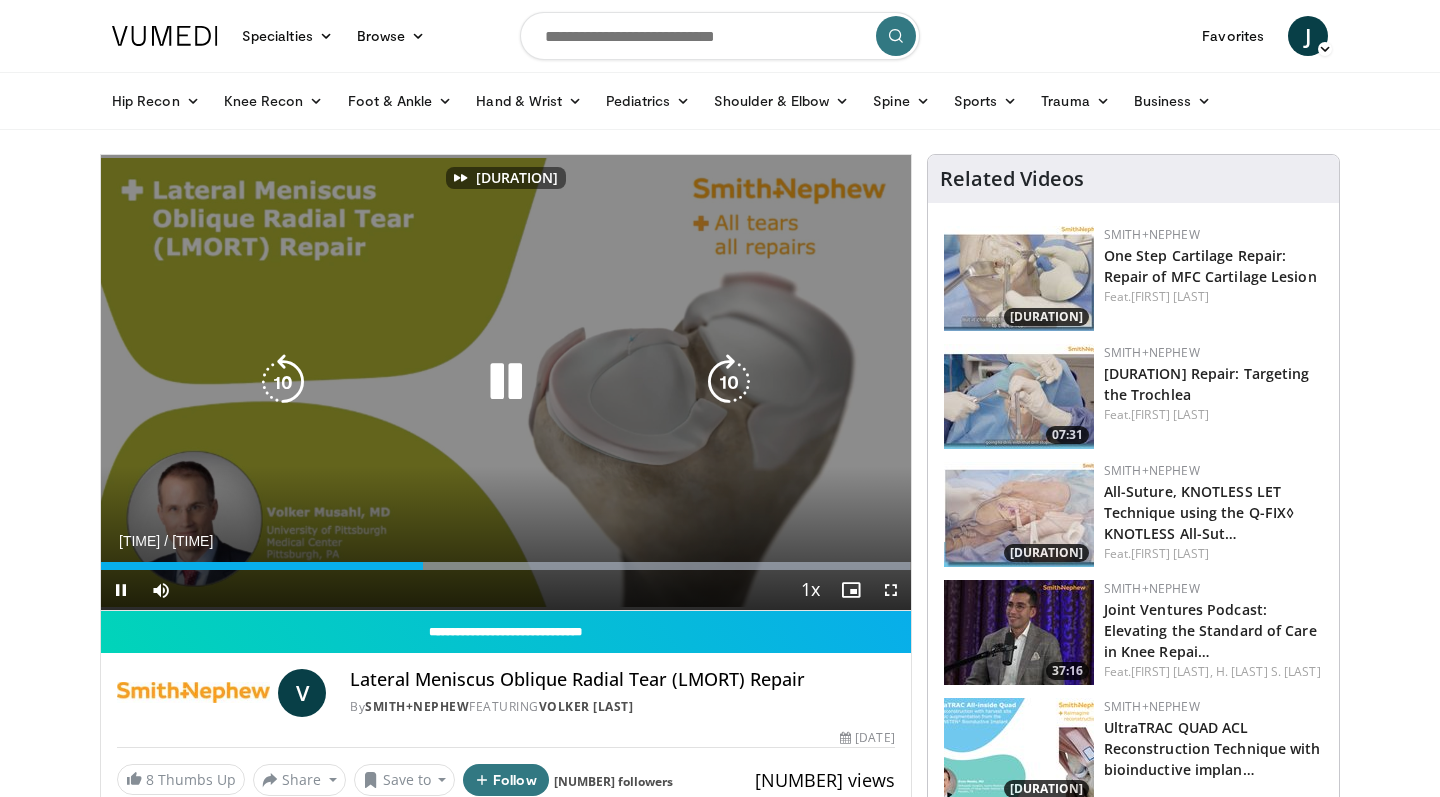 click at bounding box center [729, 382] 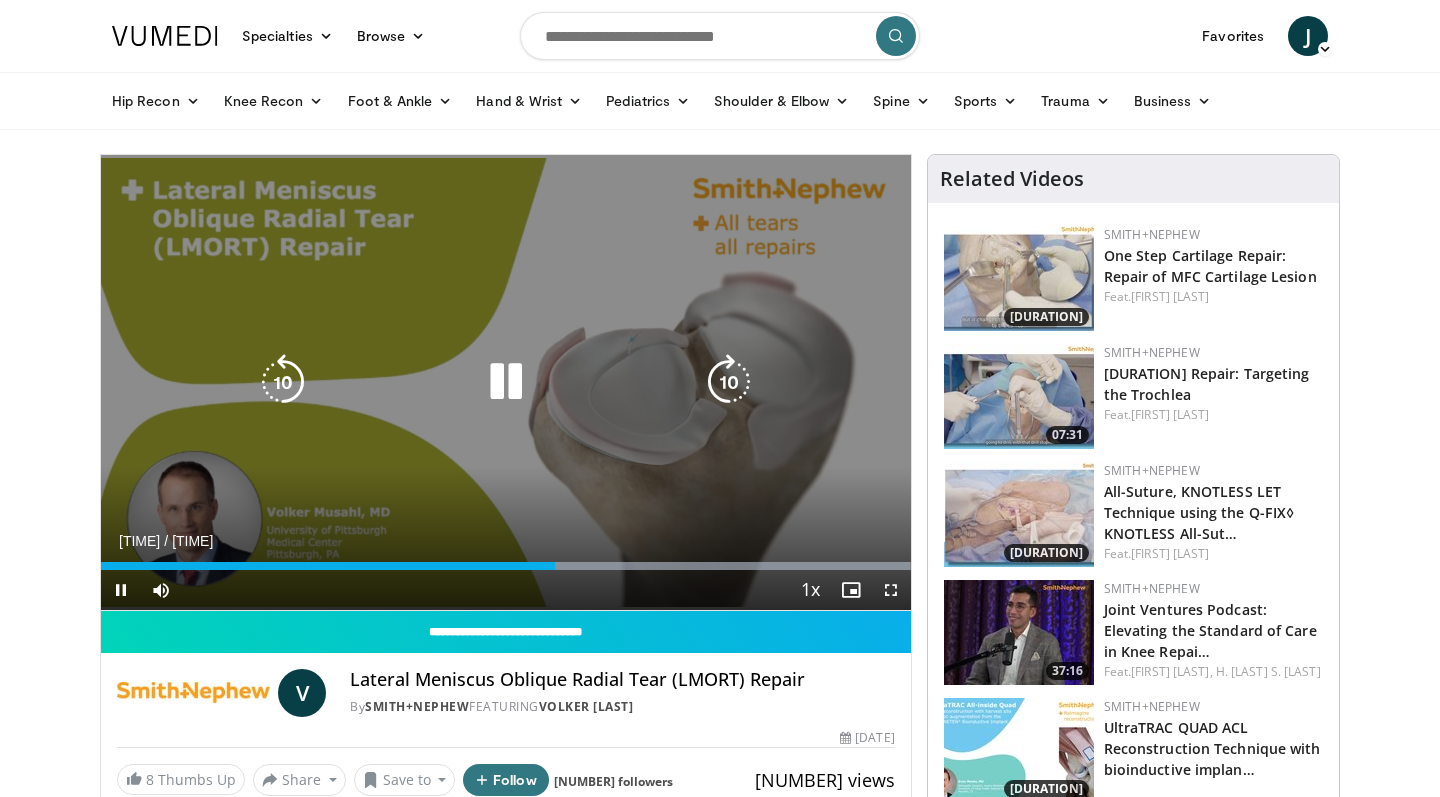 click at bounding box center [729, 382] 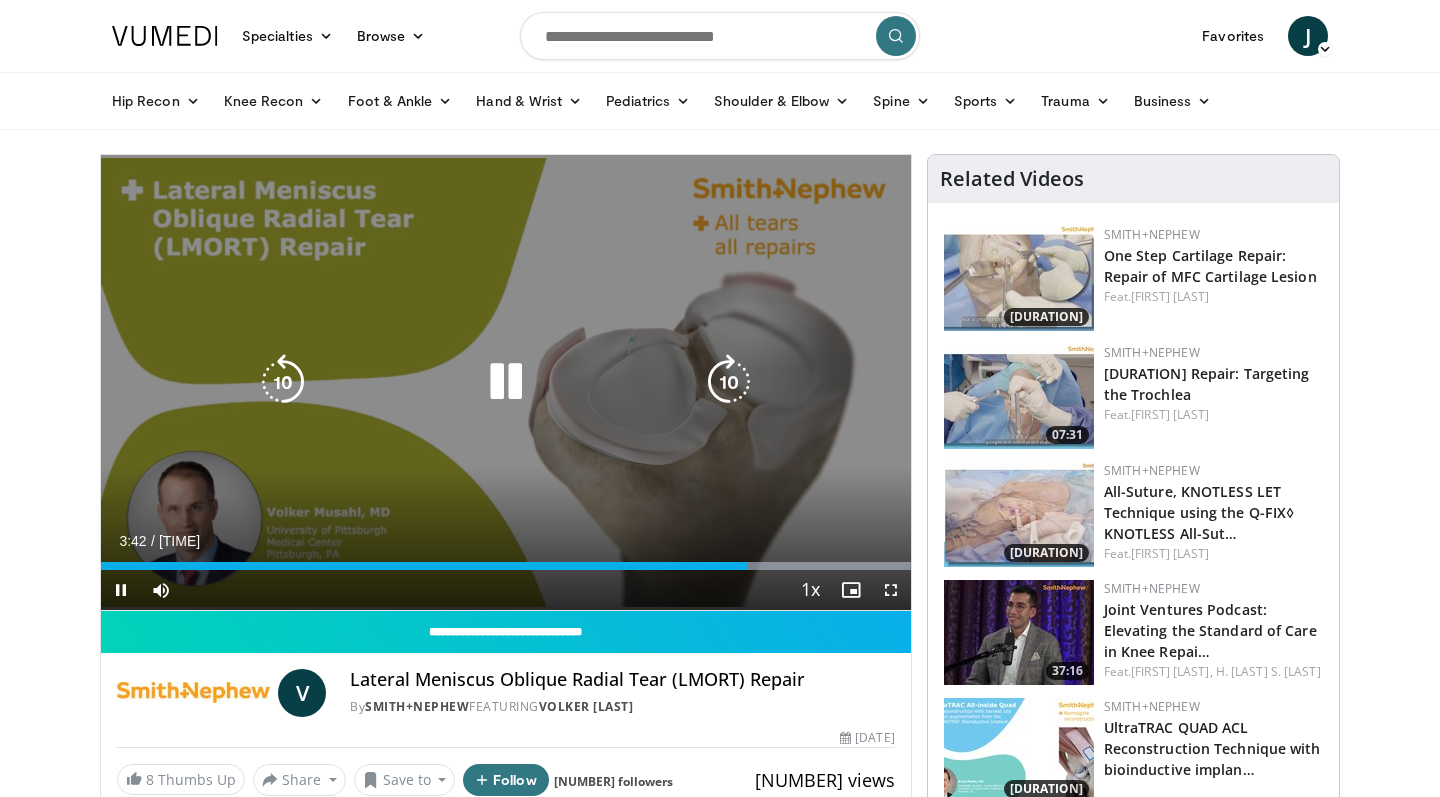 click at bounding box center (729, 382) 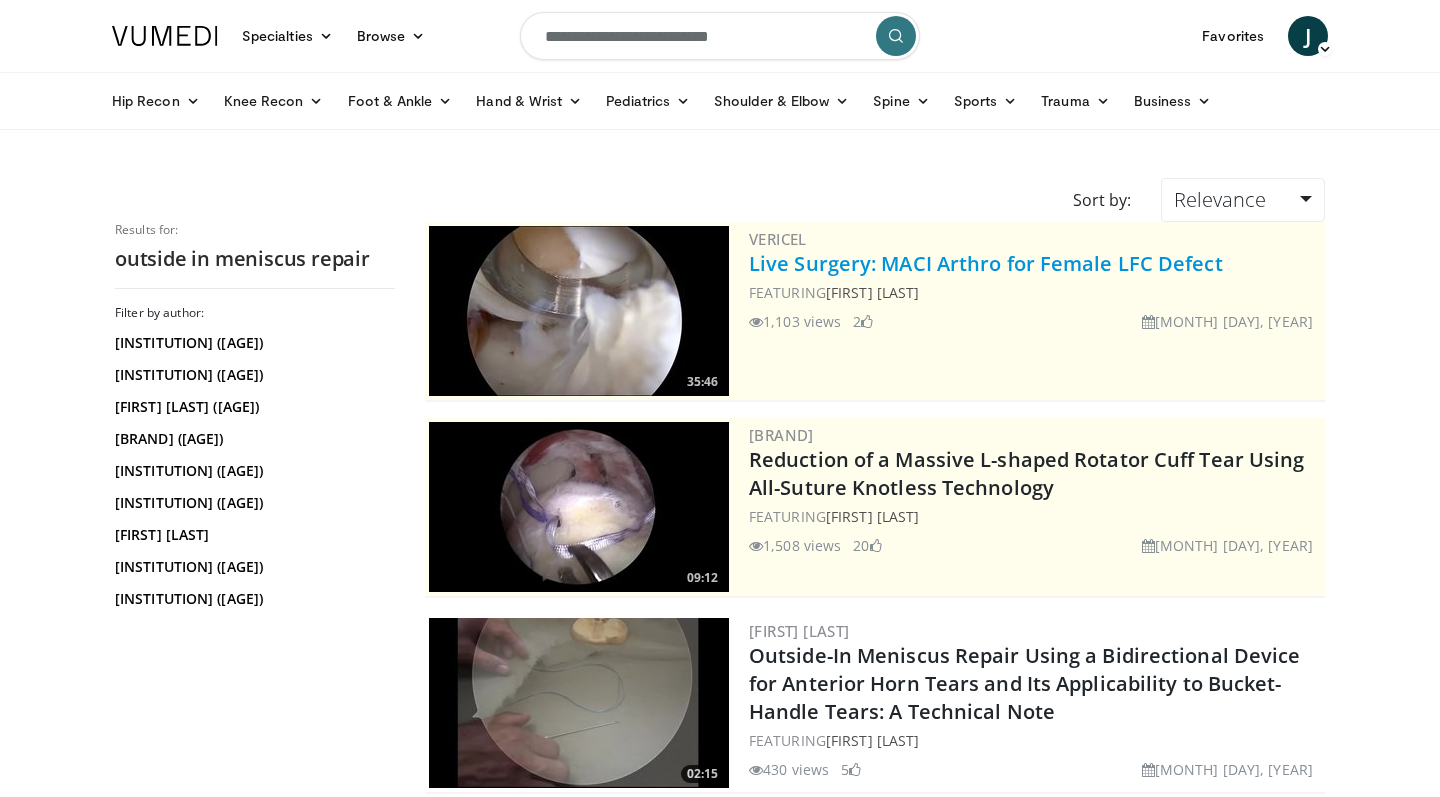 scroll, scrollTop: 0, scrollLeft: 0, axis: both 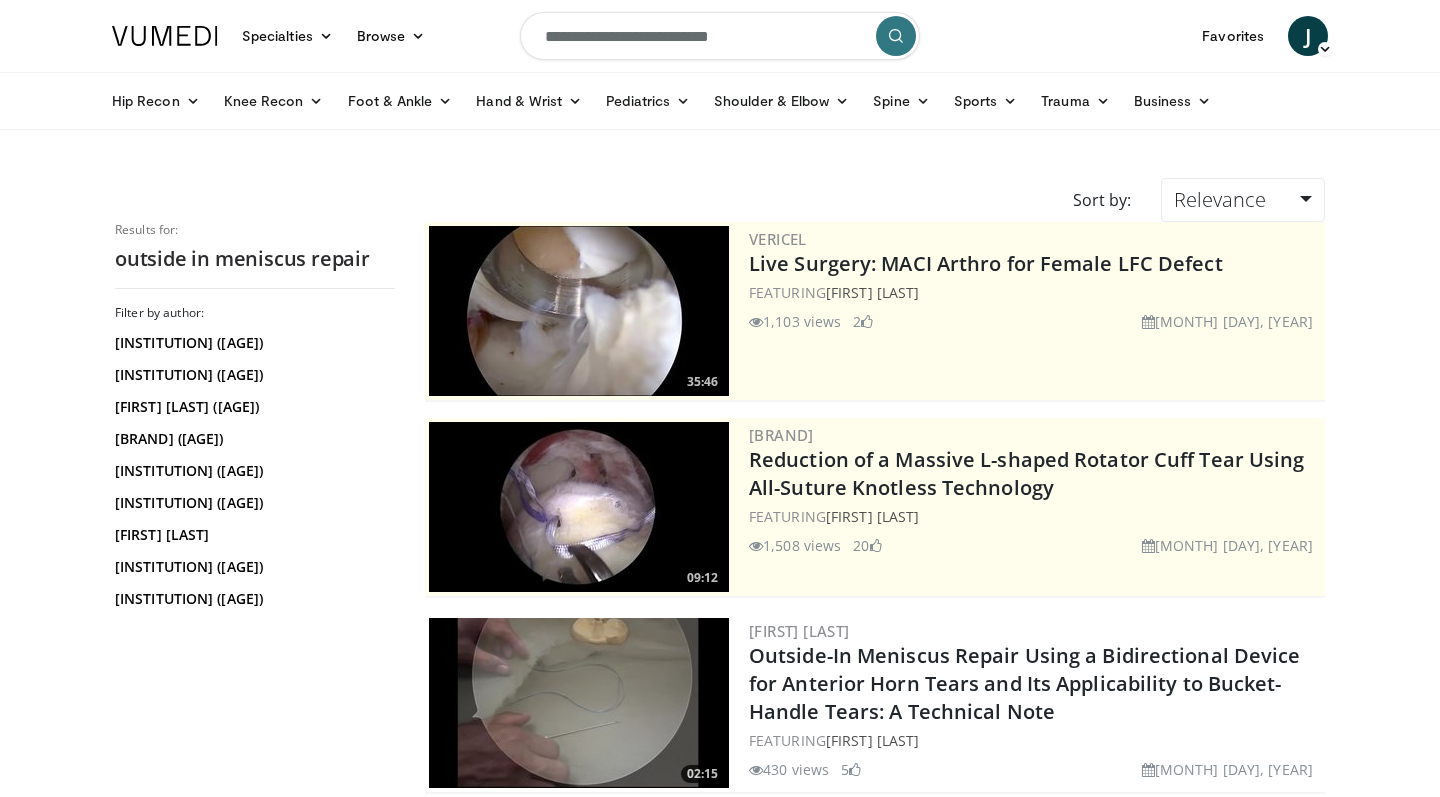 click on "**********" at bounding box center (720, 36) 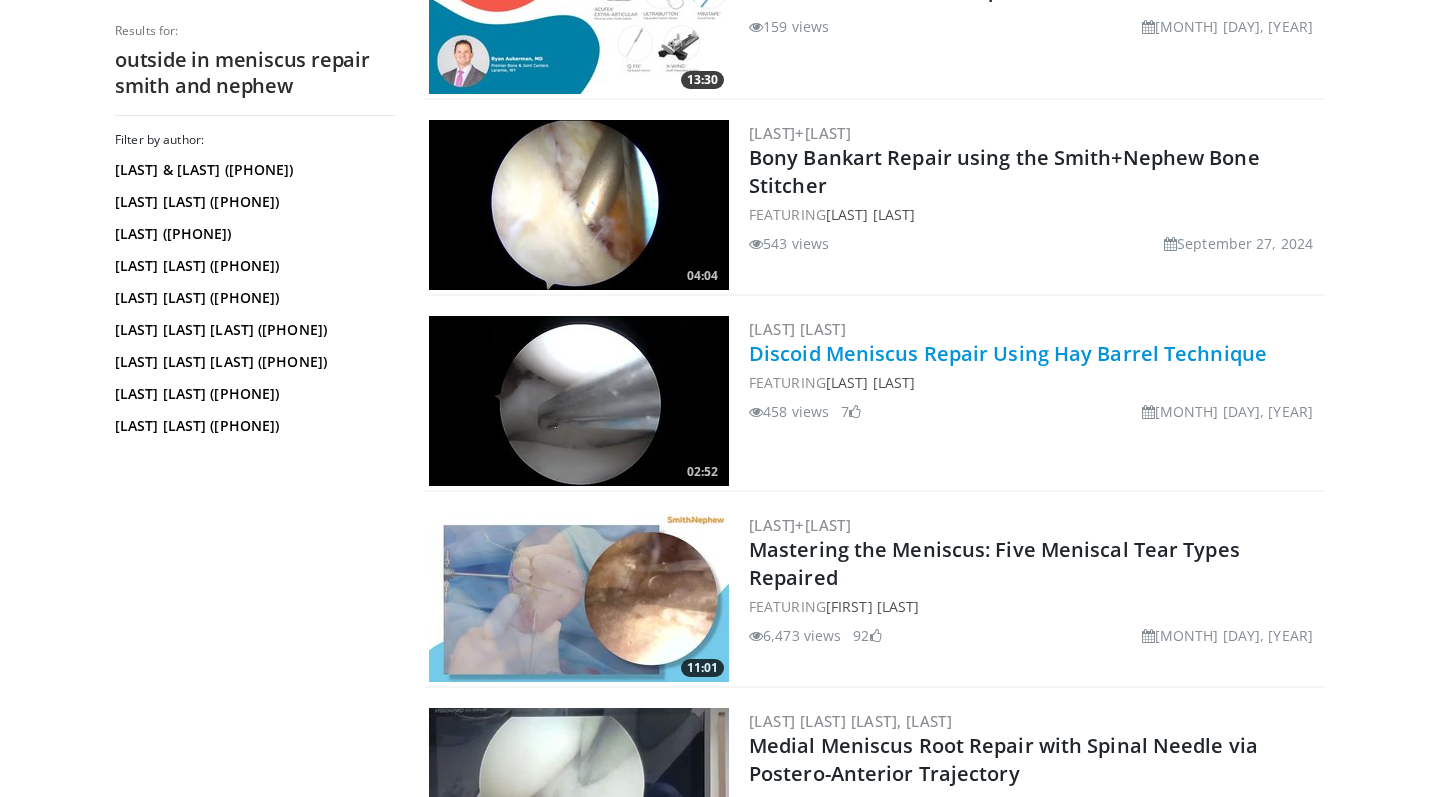 scroll, scrollTop: 3074, scrollLeft: 0, axis: vertical 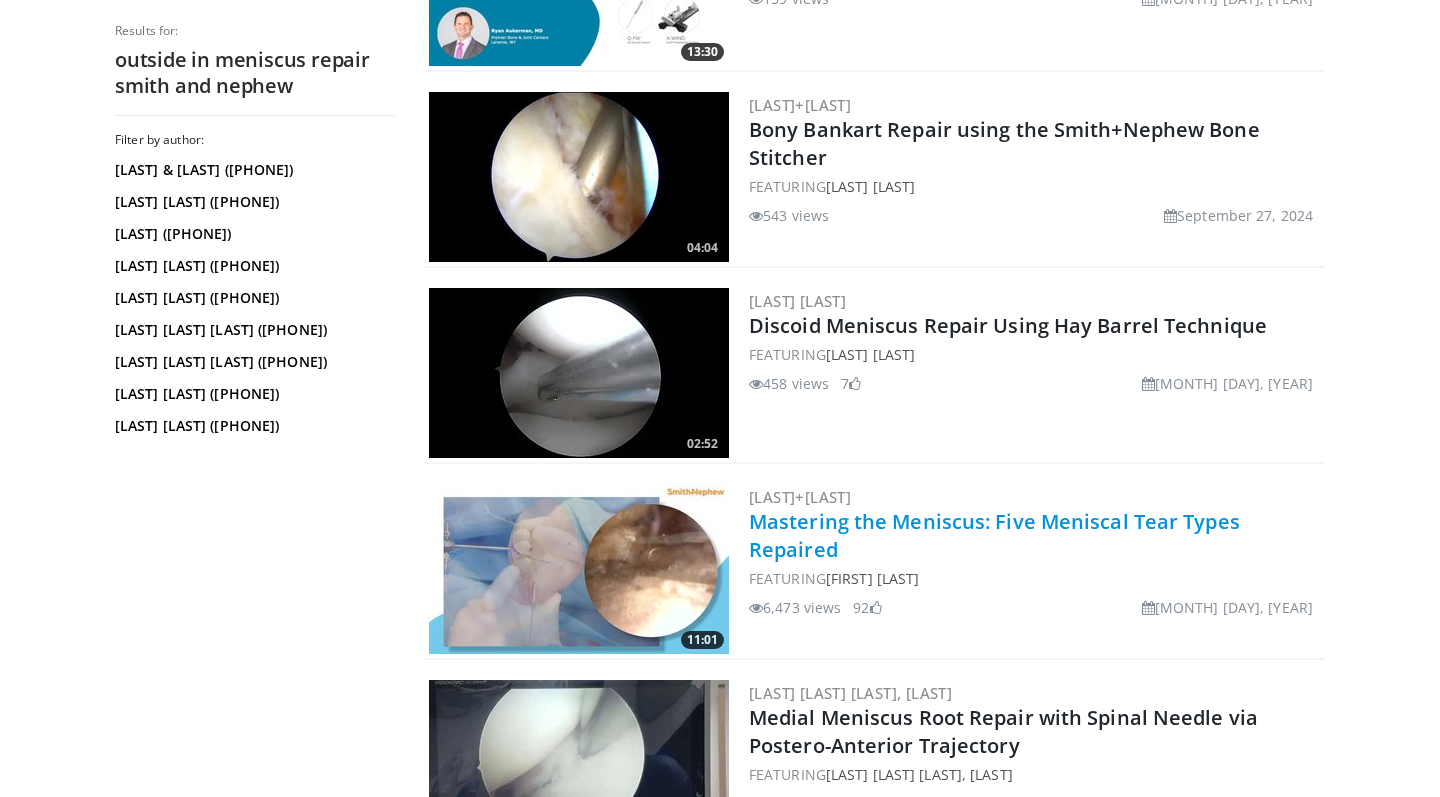 click on "Mastering the Meniscus: Five Meniscal Tear Types Repaired" at bounding box center (994, 535) 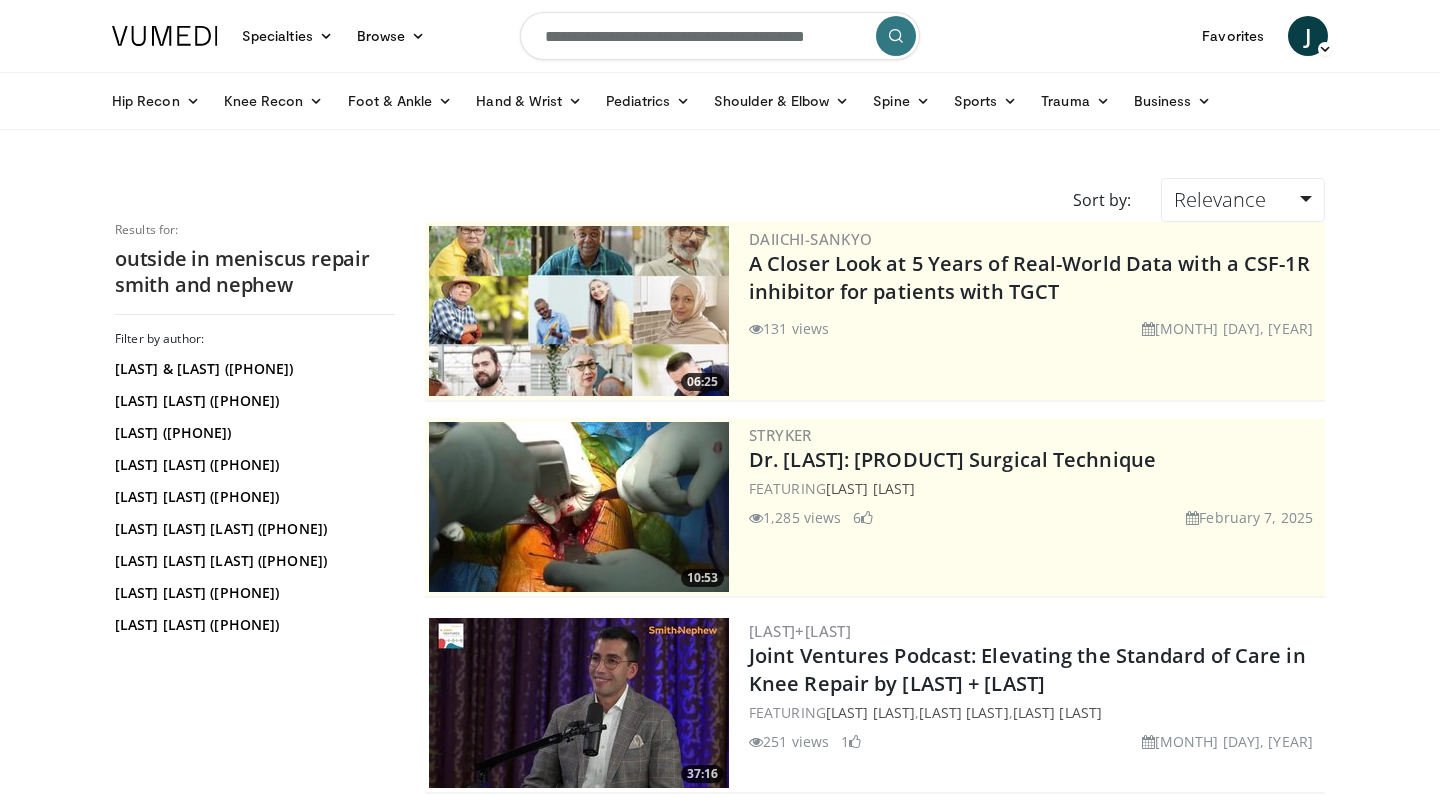 scroll, scrollTop: 0, scrollLeft: 0, axis: both 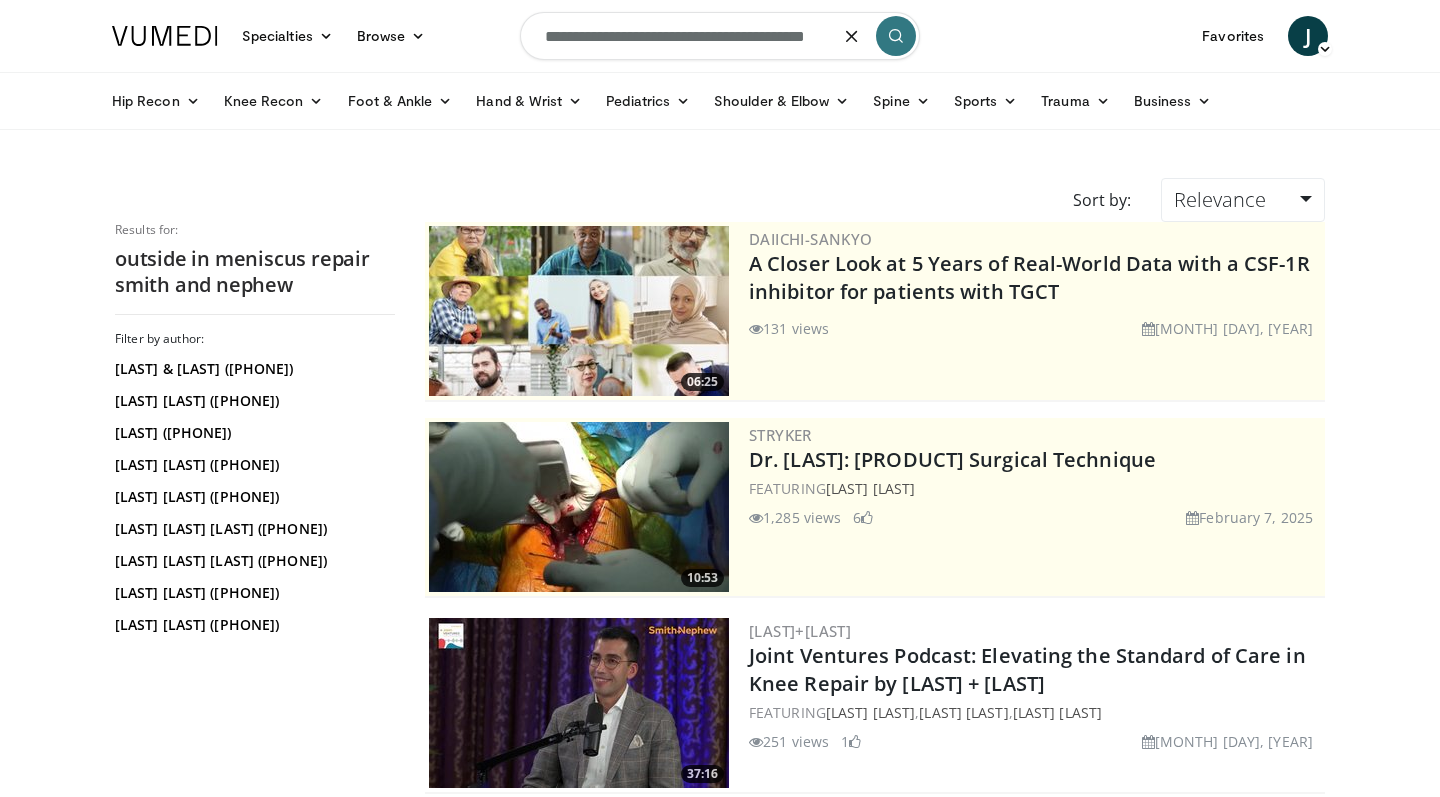 drag, startPoint x: 546, startPoint y: 37, endPoint x: 885, endPoint y: 49, distance: 339.2123 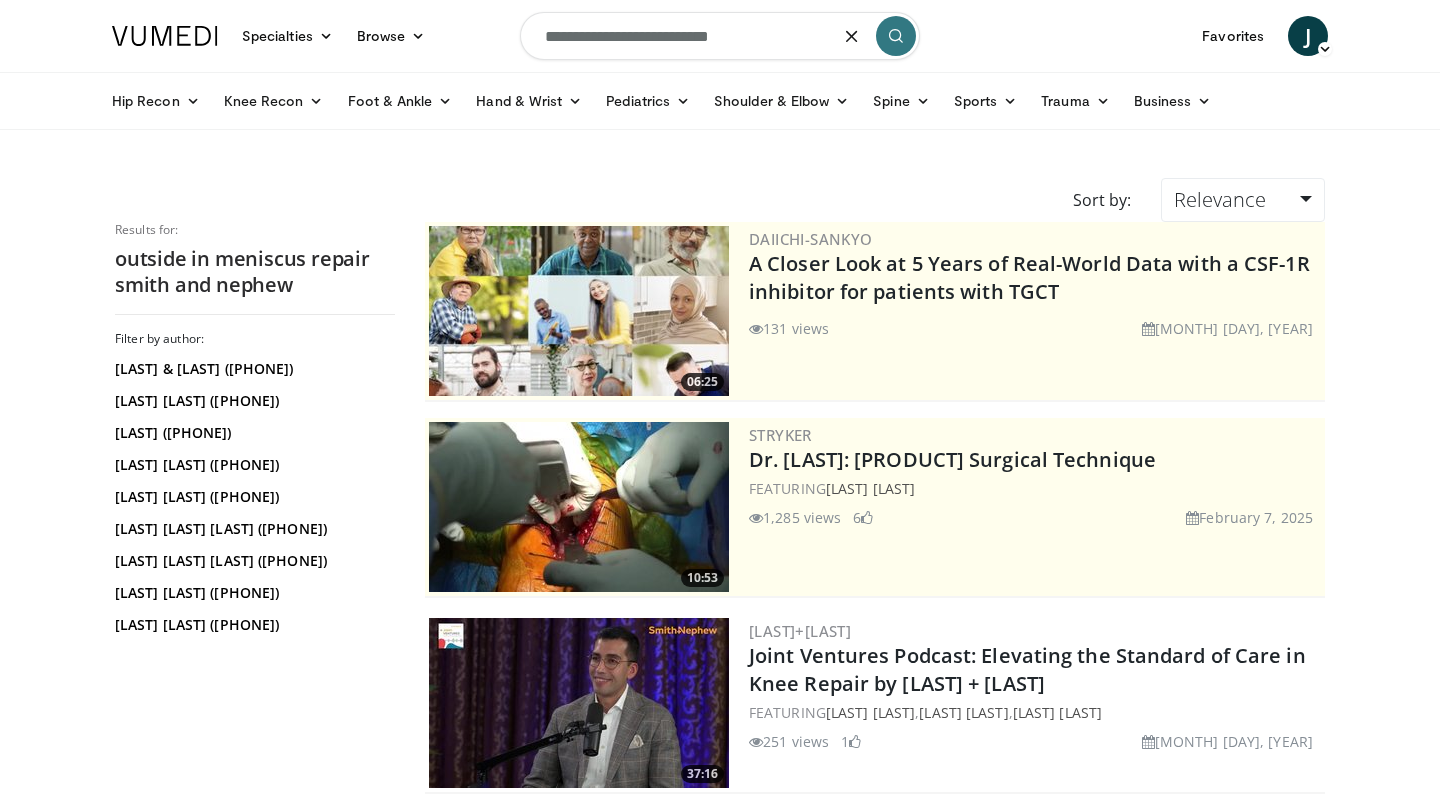 click on "**********" at bounding box center [720, 36] 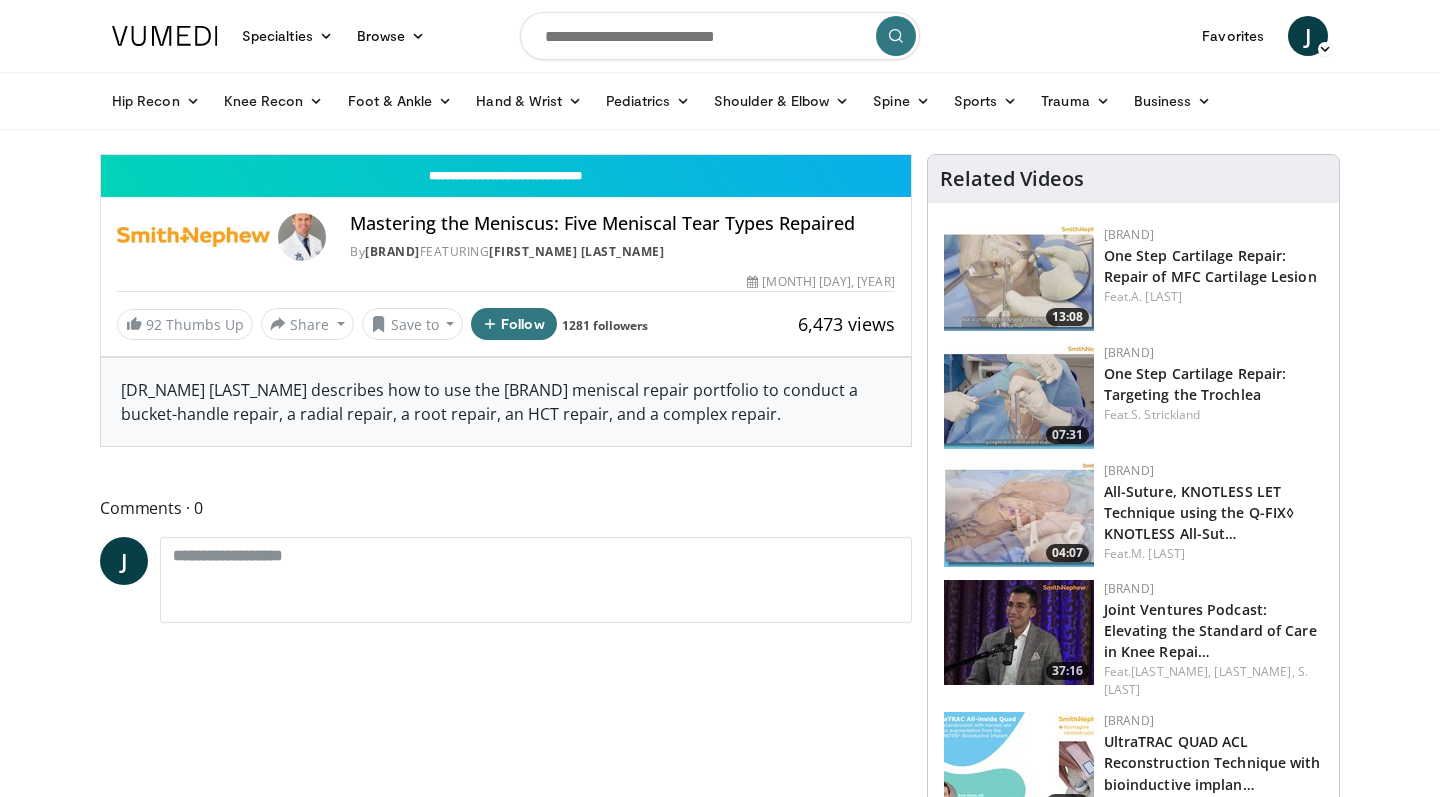 scroll, scrollTop: 0, scrollLeft: 0, axis: both 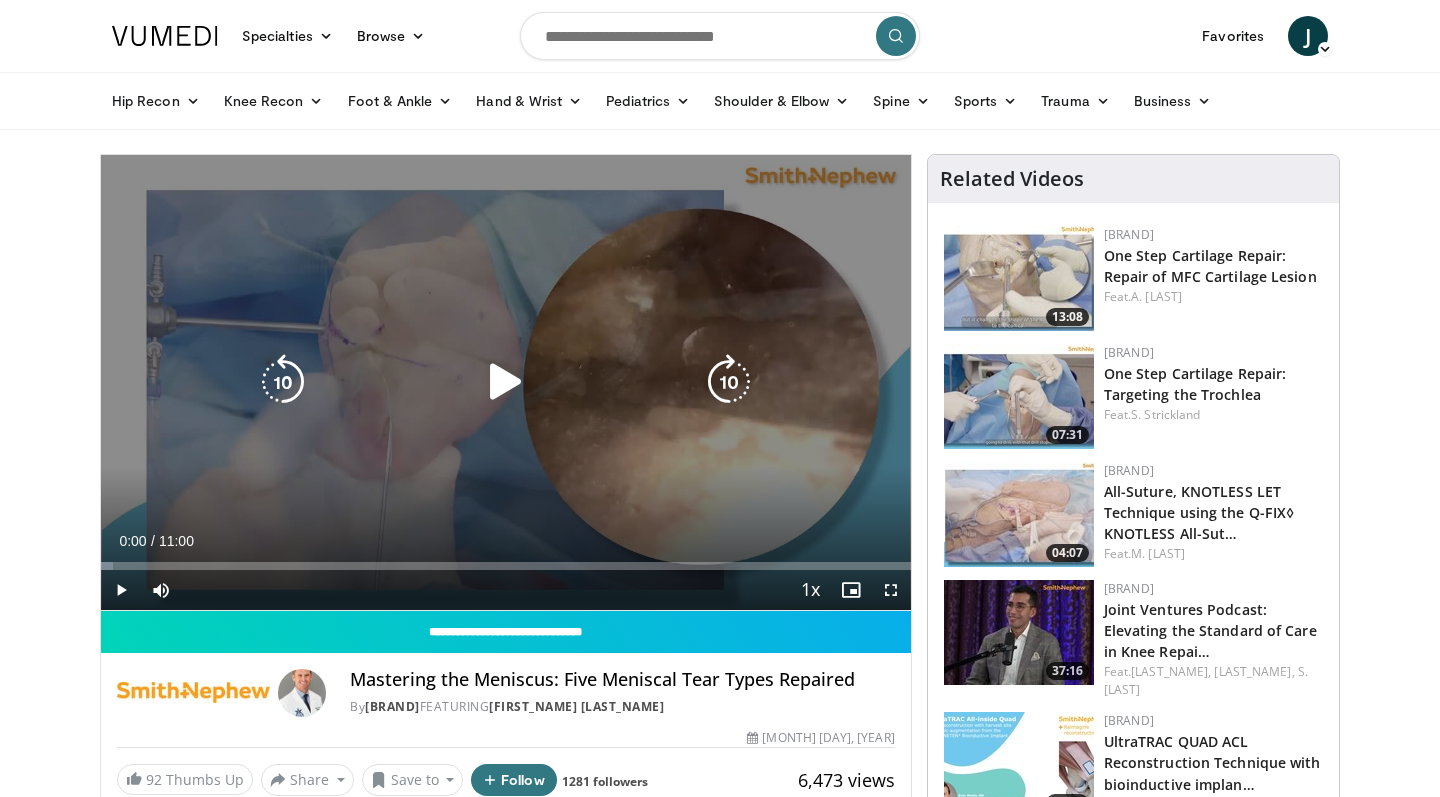 click at bounding box center (506, 382) 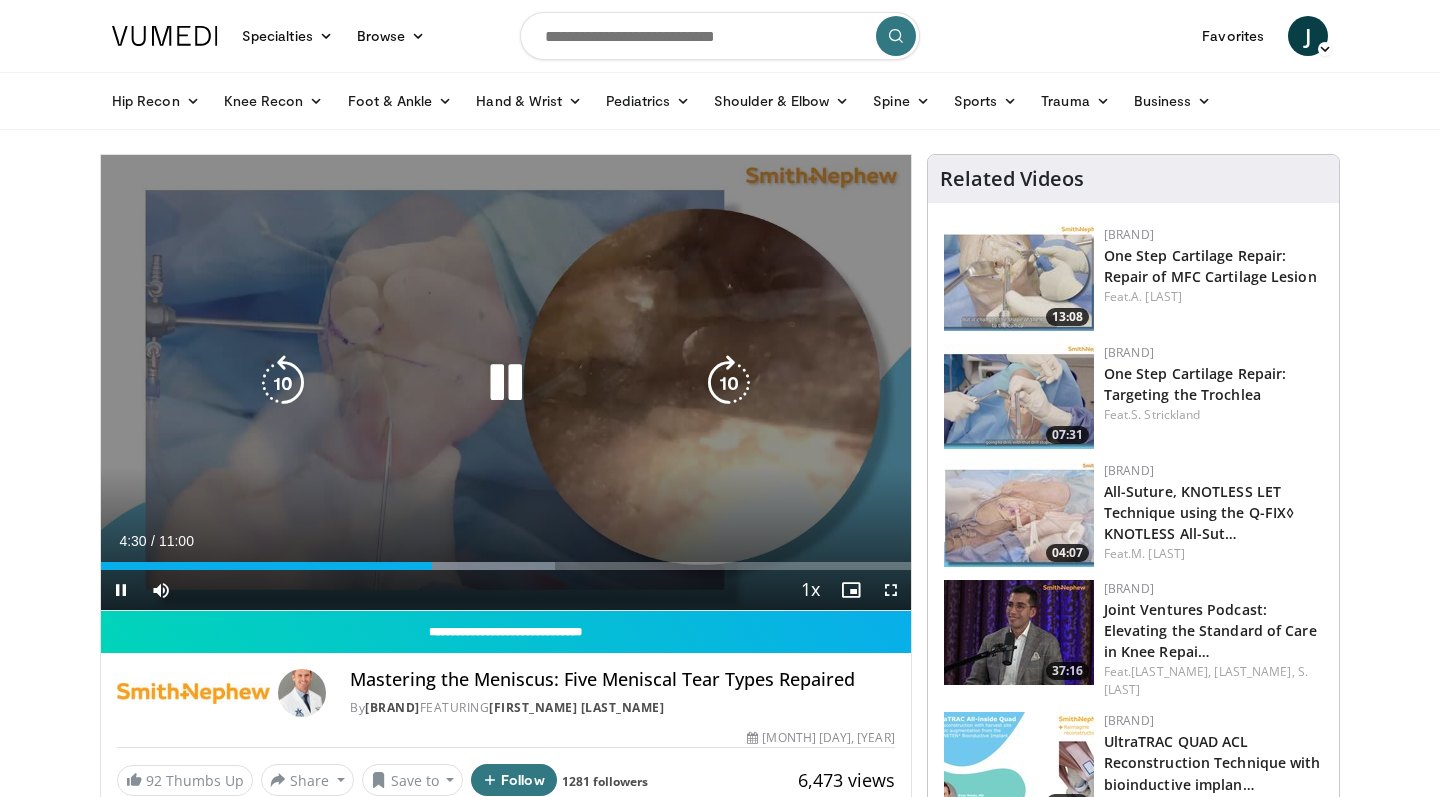 scroll, scrollTop: 0, scrollLeft: 0, axis: both 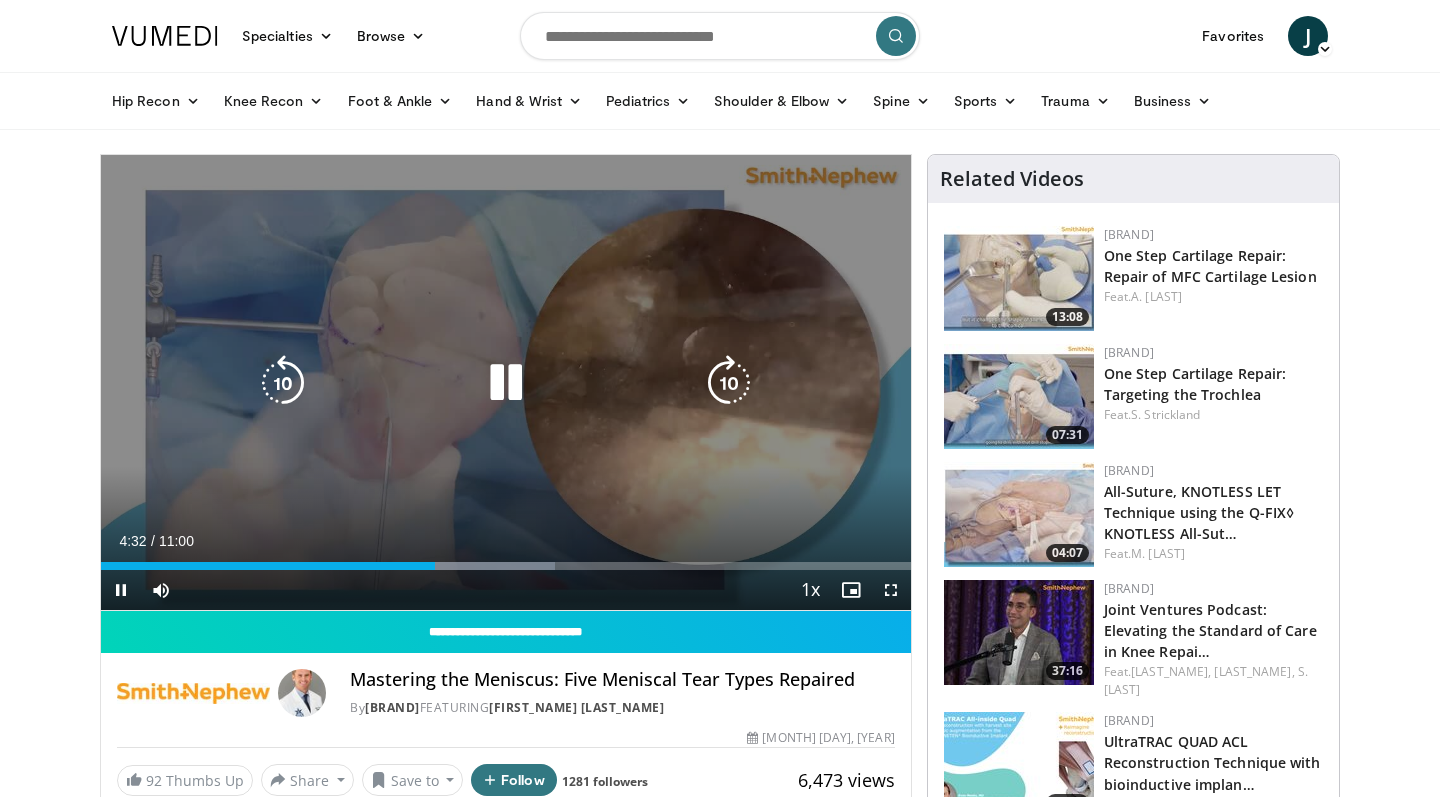 click at bounding box center (729, 383) 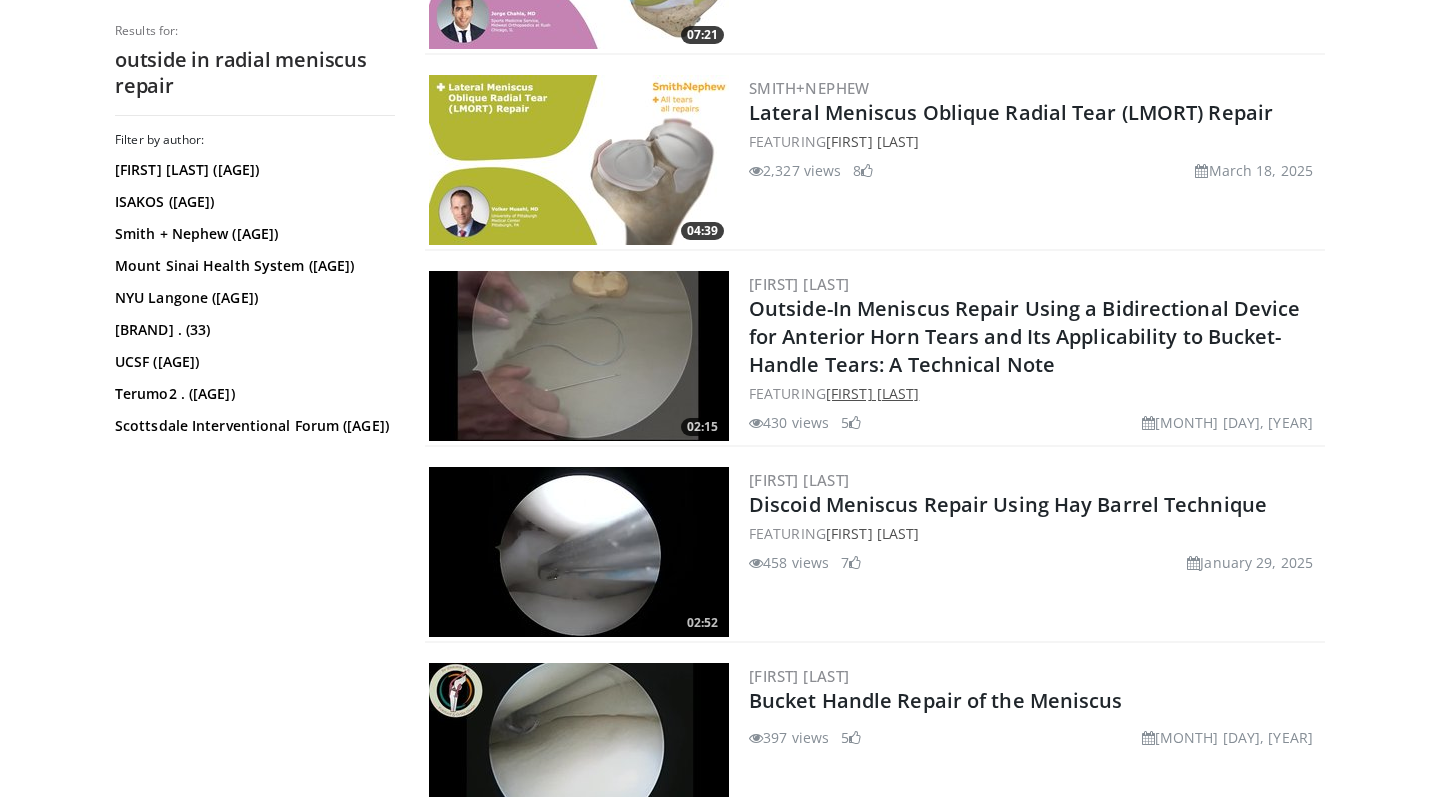 scroll, scrollTop: 756, scrollLeft: 0, axis: vertical 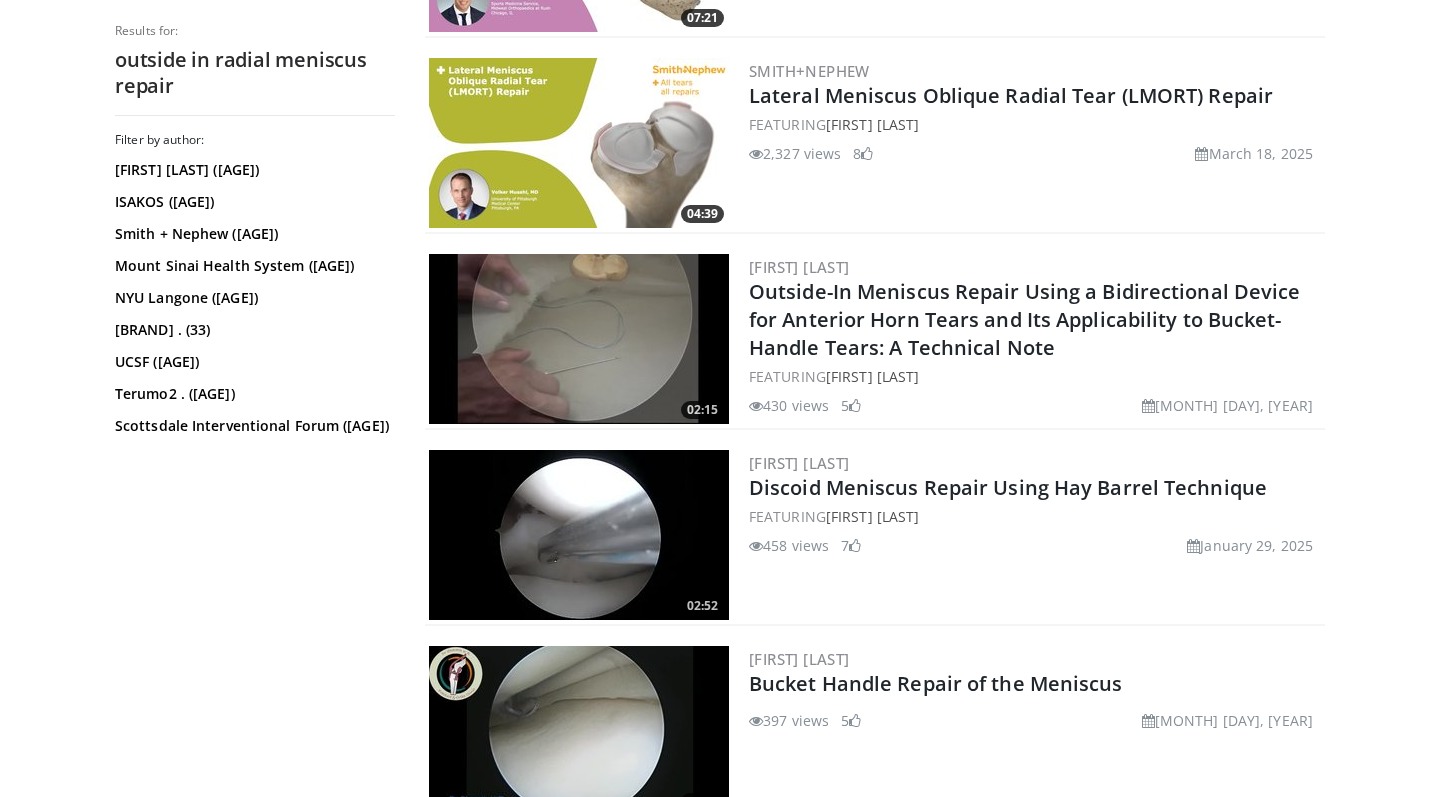 click at bounding box center [579, 339] 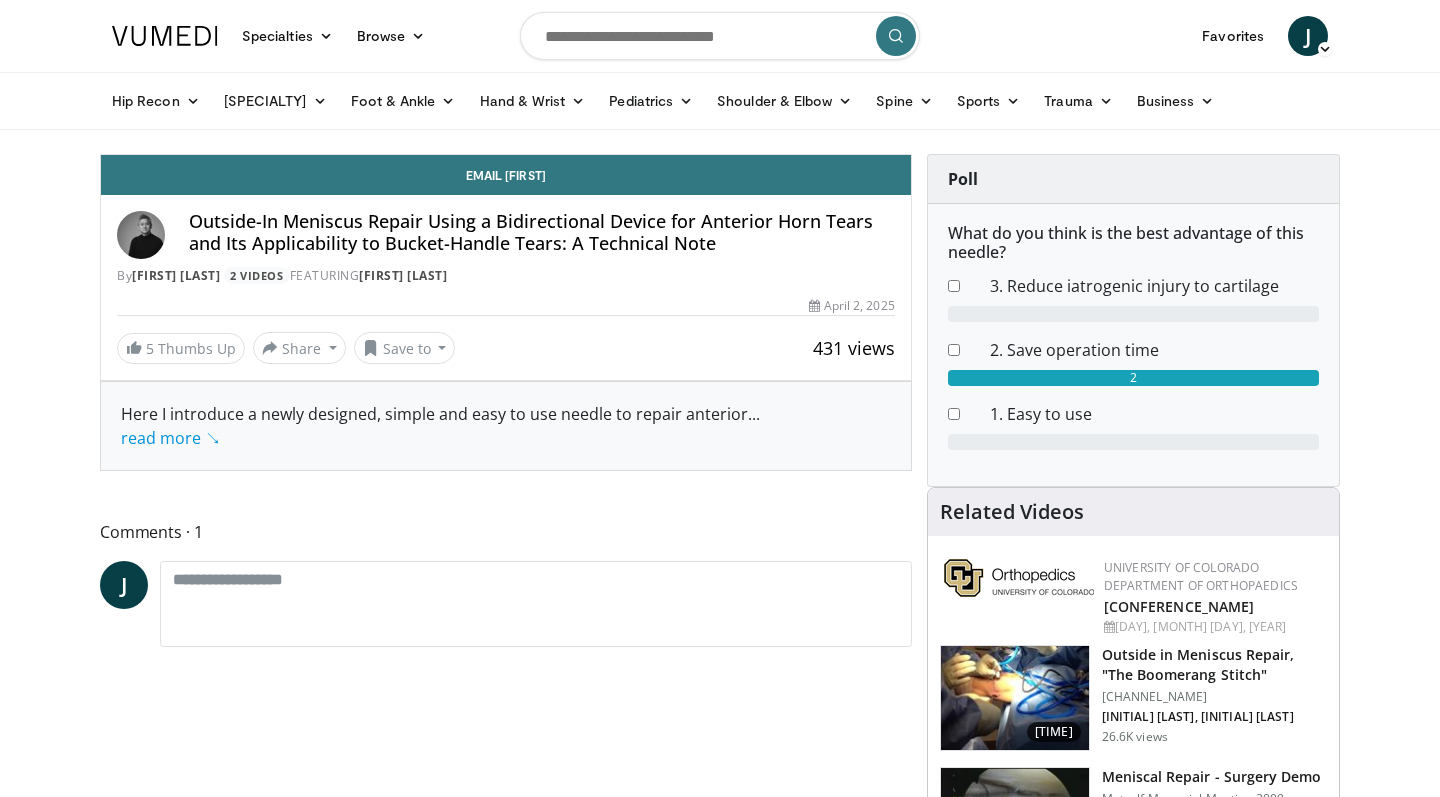 scroll, scrollTop: 0, scrollLeft: 0, axis: both 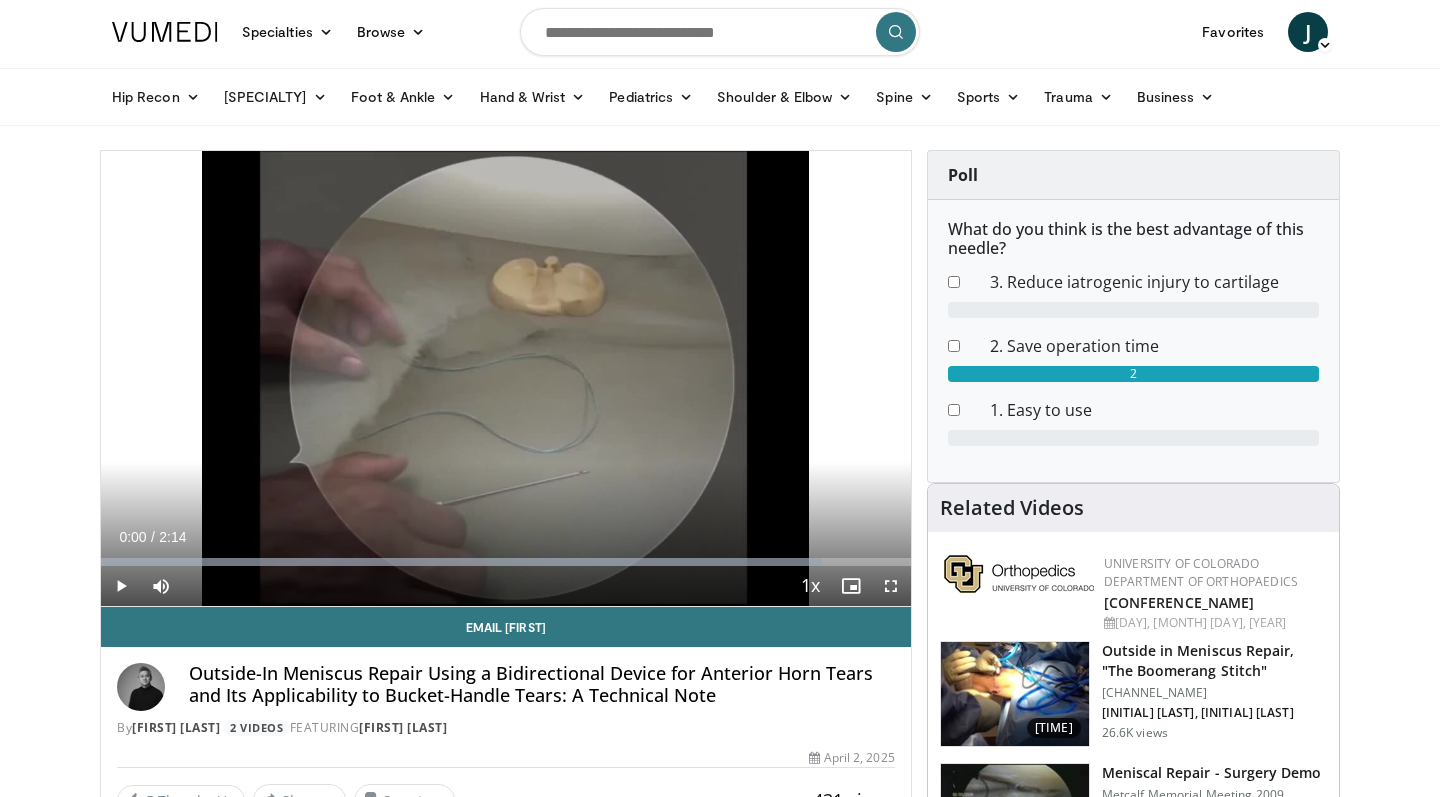 click at bounding box center [121, 586] 